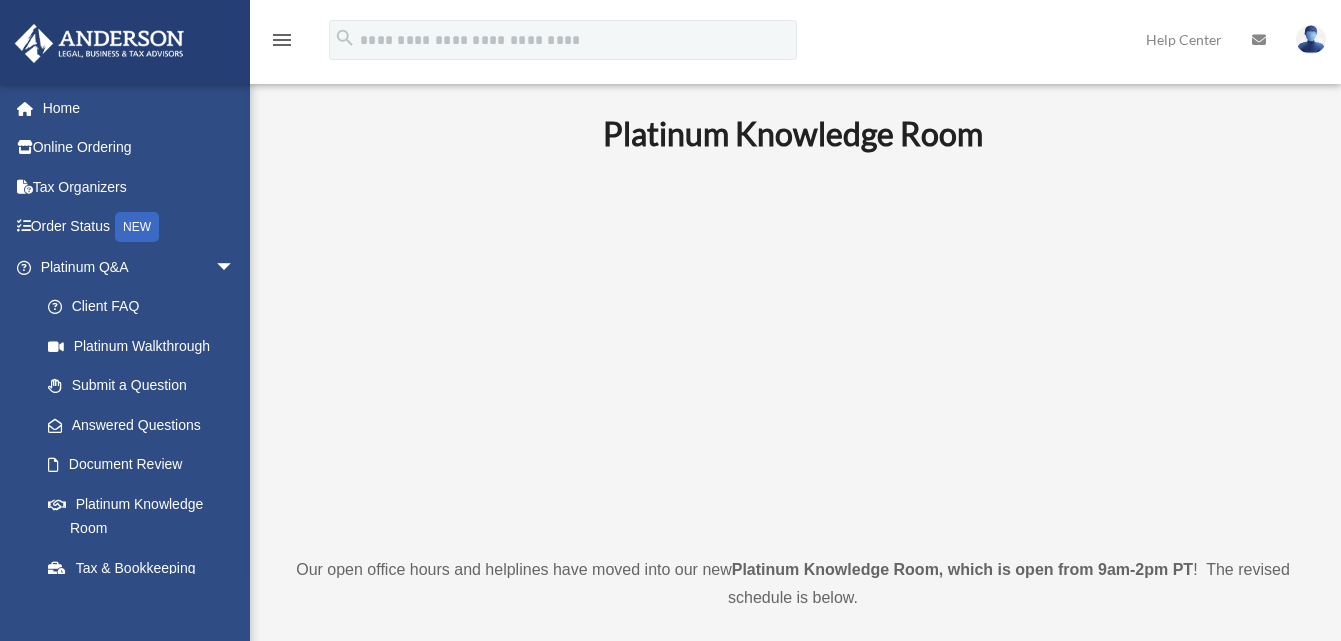 scroll, scrollTop: 0, scrollLeft: 0, axis: both 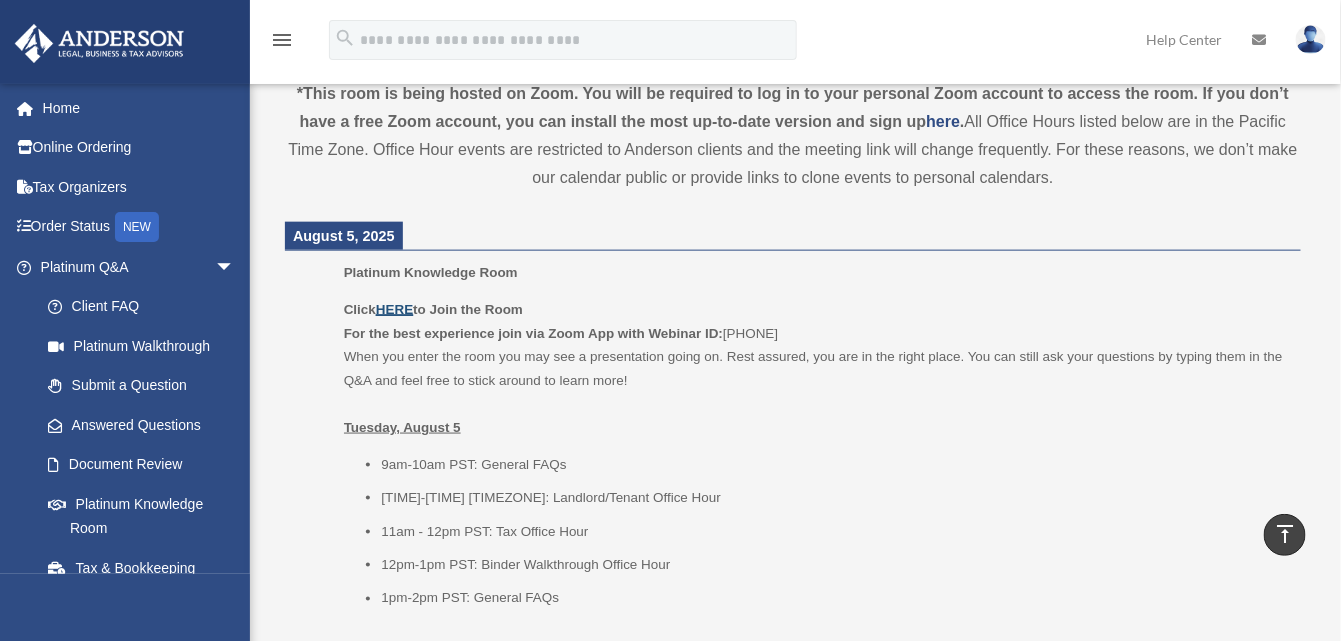 click on "HERE" at bounding box center (394, 309) 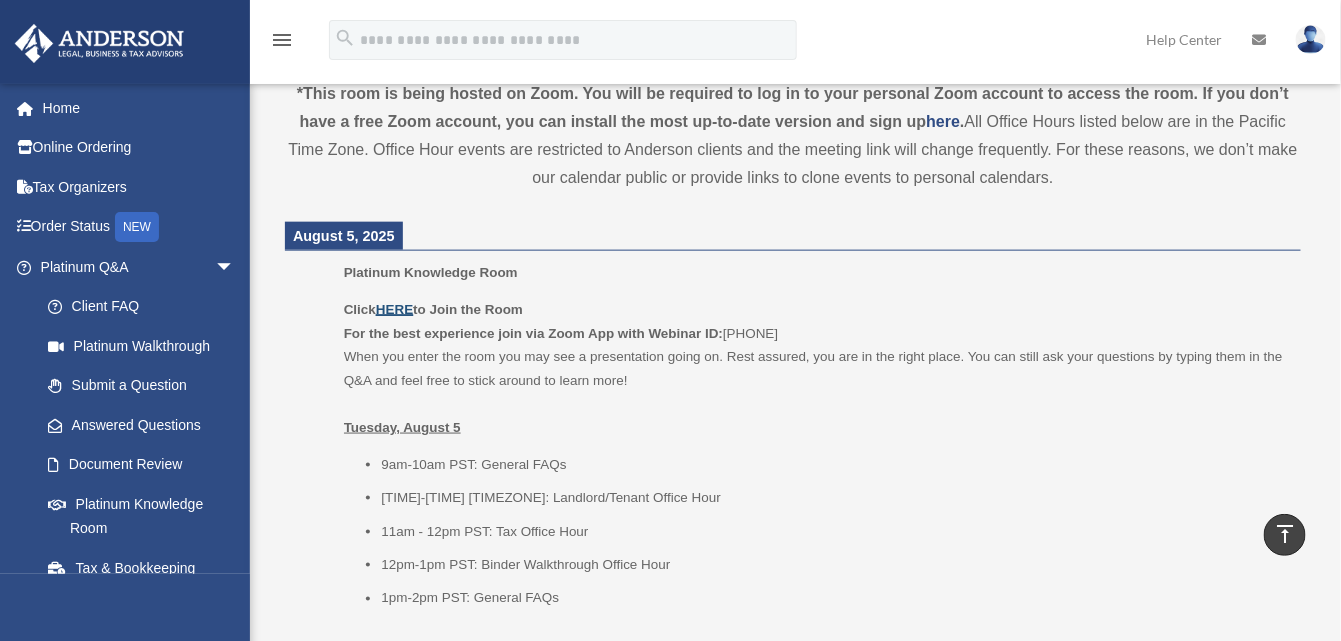 scroll, scrollTop: 800, scrollLeft: 0, axis: vertical 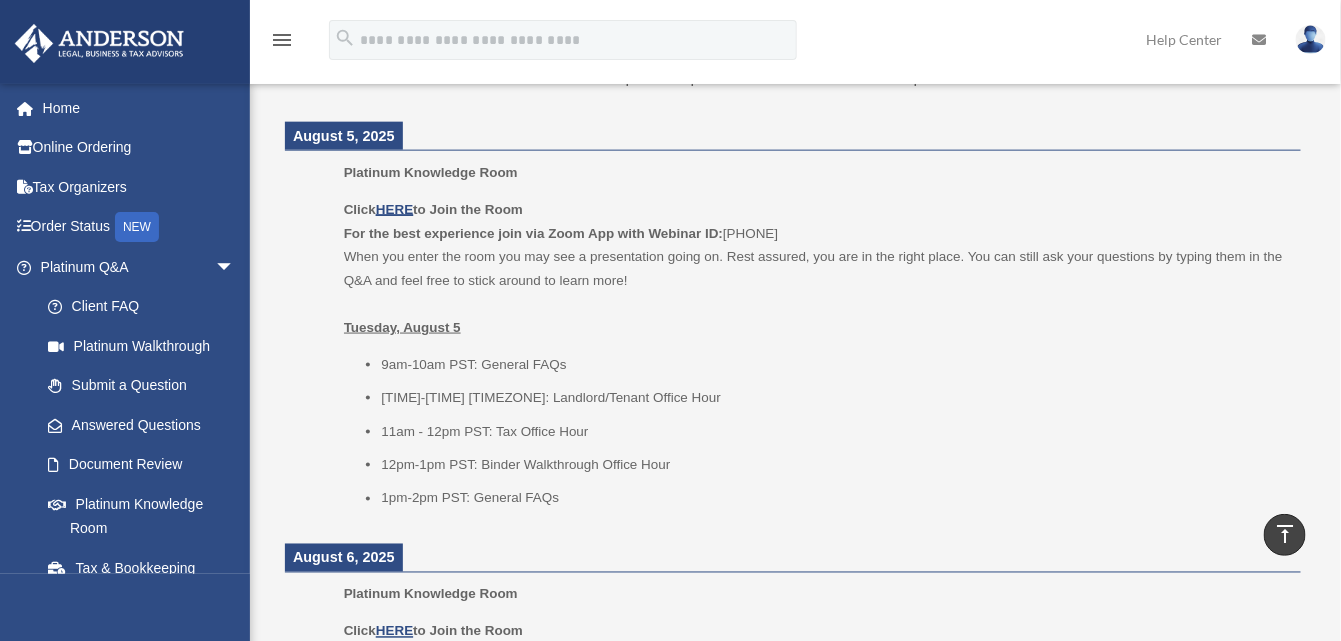 click on "Platinum Knowledge Room
Click  HERE  to Join the Room For the best experience join via Zoom App with Webinar ID:  [PHONE] When you enter the room you may see a presentation going on. Rest assured, you are in the right place. You can still ask your questions by typing them in the Q&A and feel free to stick around to learn more! [DAY_OF_WEEK], [MONTH] [DAY]
[TIME]-[TIME] [TIMEZONE]: General FAQs
[TIME]-[TIME] [TIMEZONE]: Landlord/Tenant Office Hour
[TIME]  - [TIME] [TIMEZONE]: Tax Office Hour
[TIME]-[TIME] [TIMEZONE]: Binder Walkthrough Office Hour
[TIME]-[TIME] [TIMEZONE]: General FAQs" at bounding box center (815, 342) 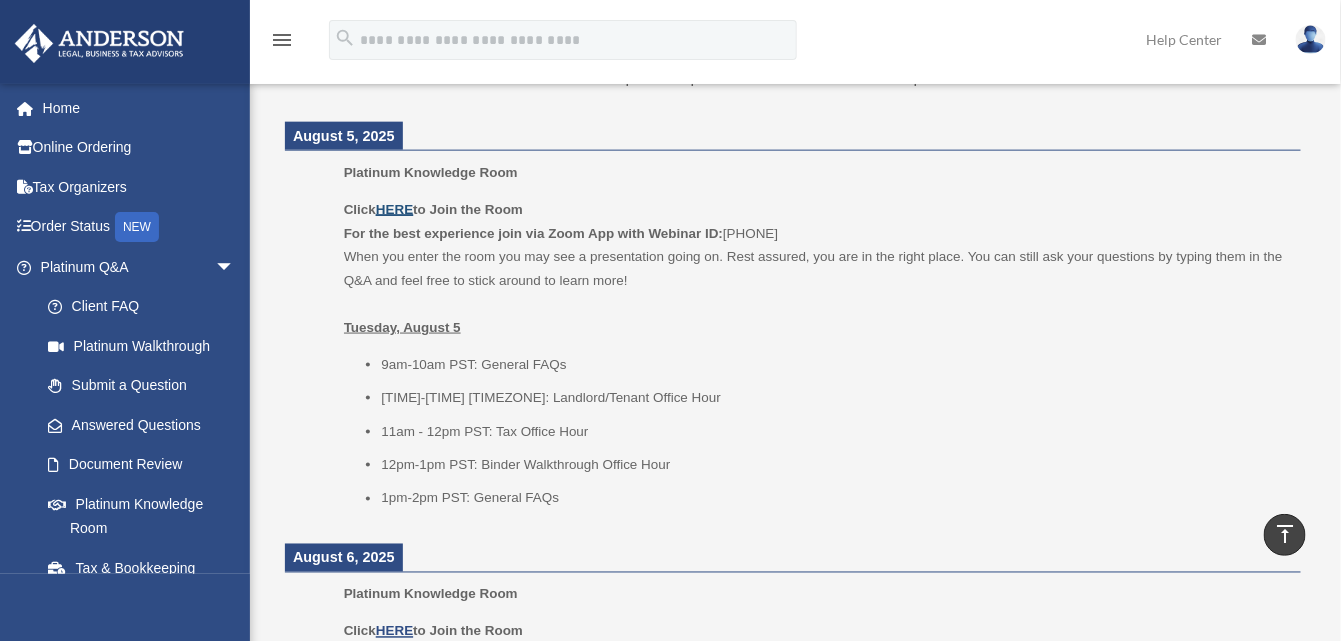 click on "HERE" at bounding box center [394, 209] 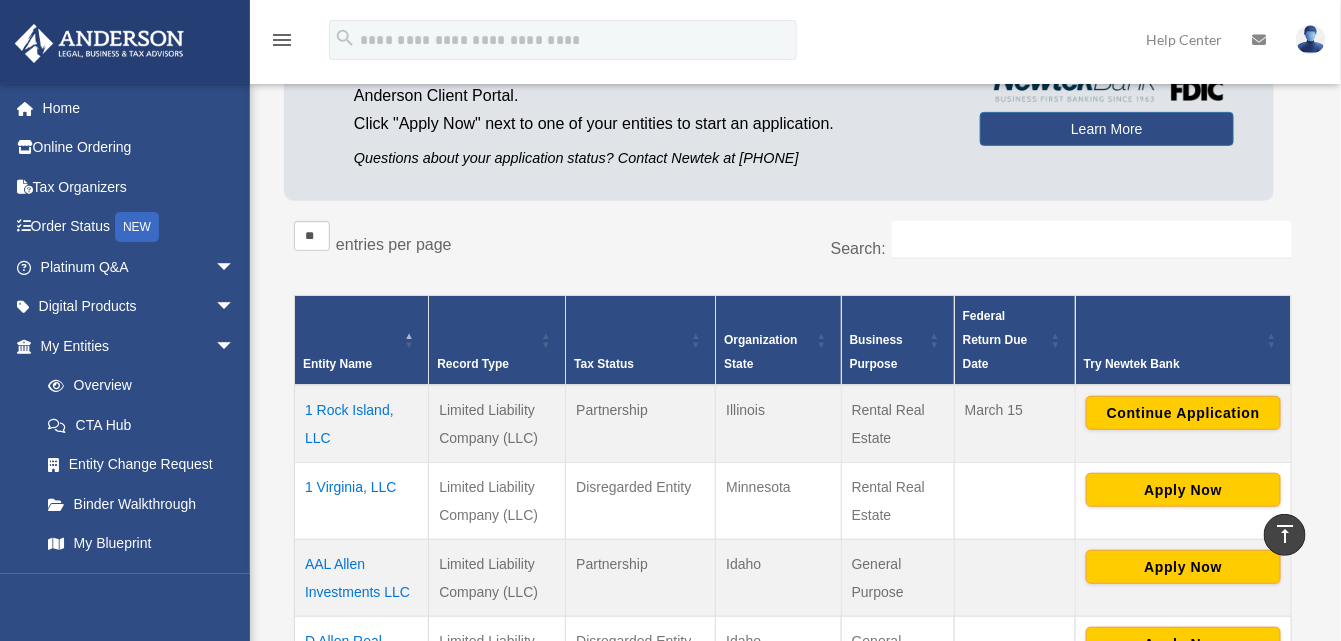 scroll, scrollTop: 194, scrollLeft: 0, axis: vertical 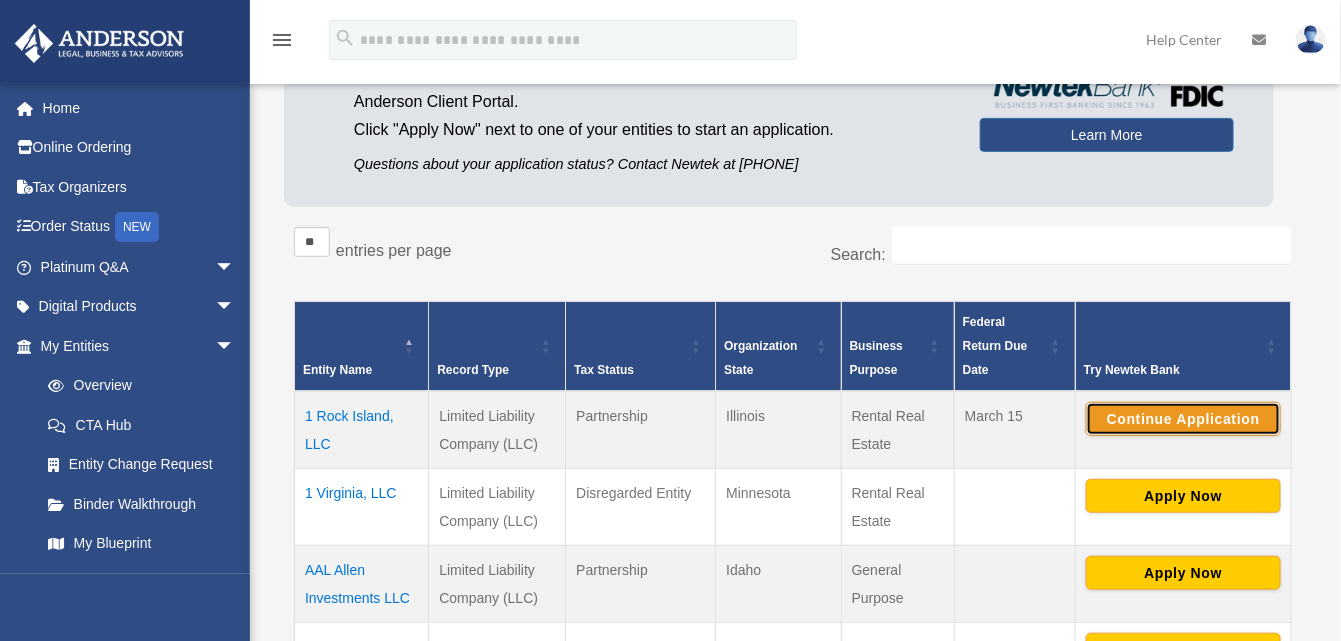 click on "Continue Application" at bounding box center [1183, 419] 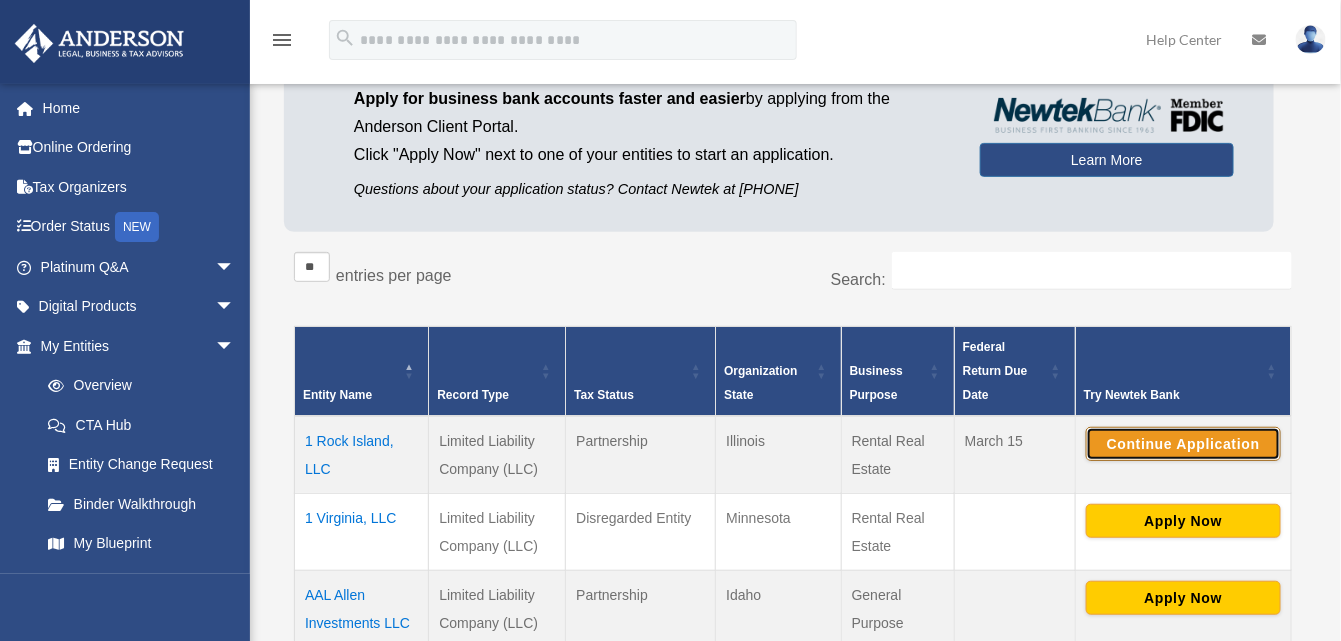 scroll, scrollTop: 94, scrollLeft: 0, axis: vertical 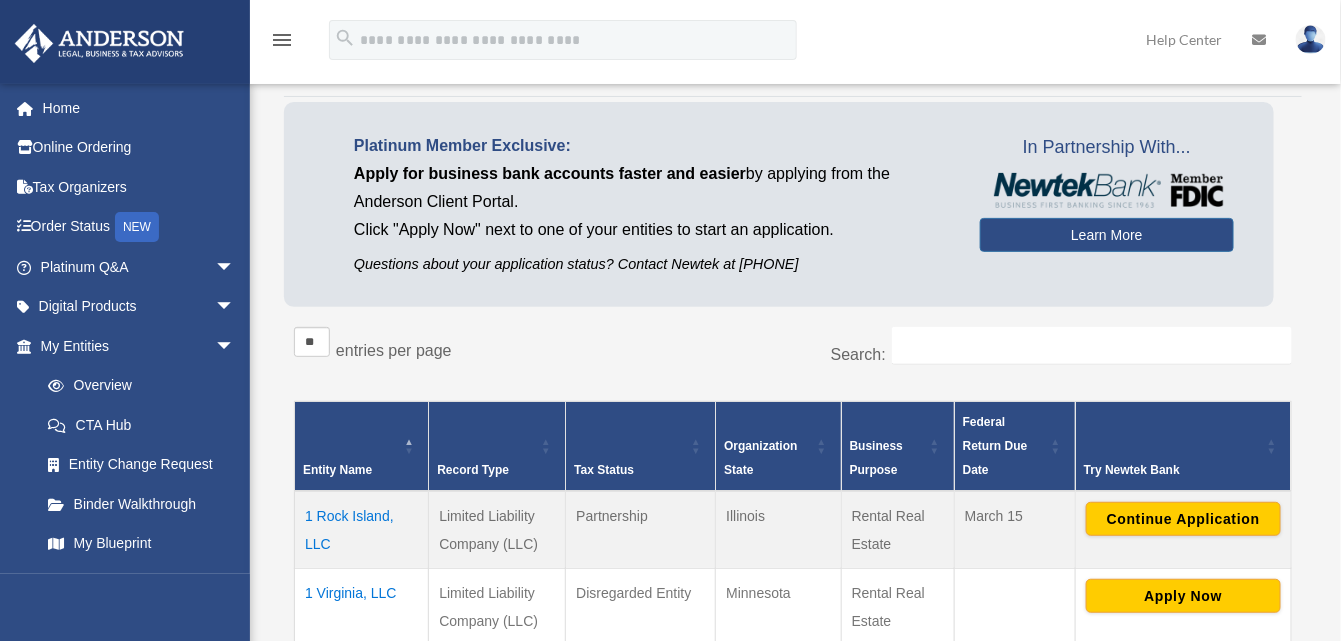 click on "In Partnership
With..." at bounding box center (1107, 148) 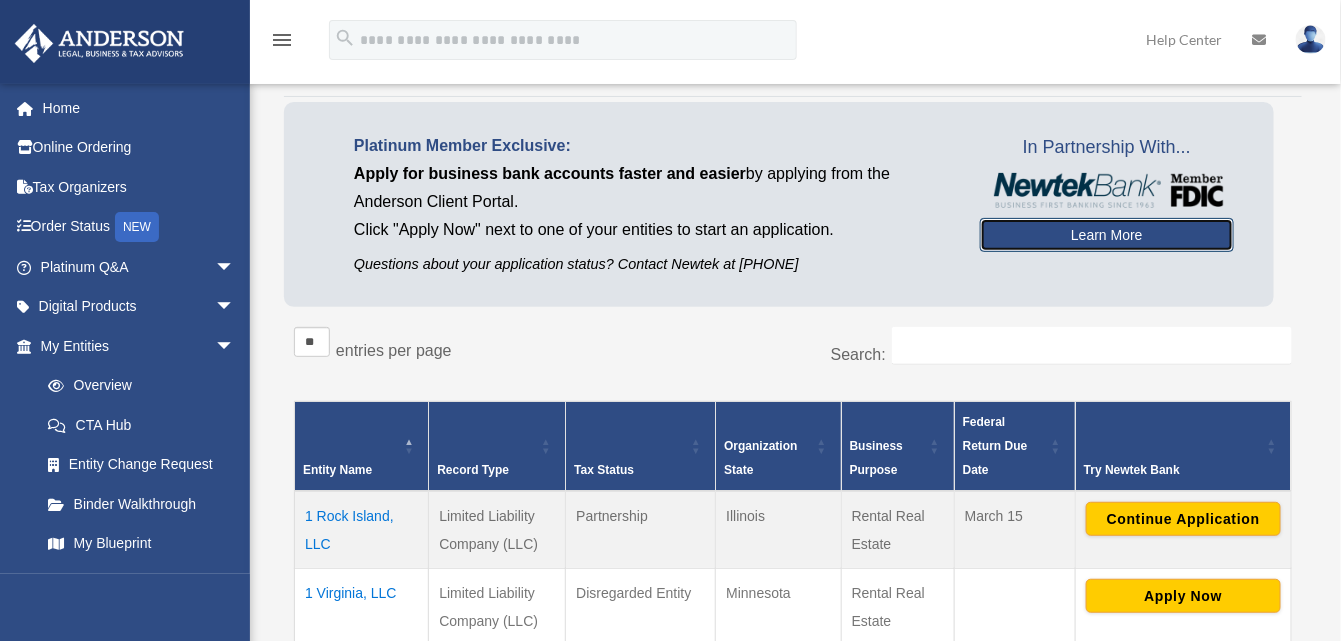 click on "Learn More" at bounding box center [1107, 235] 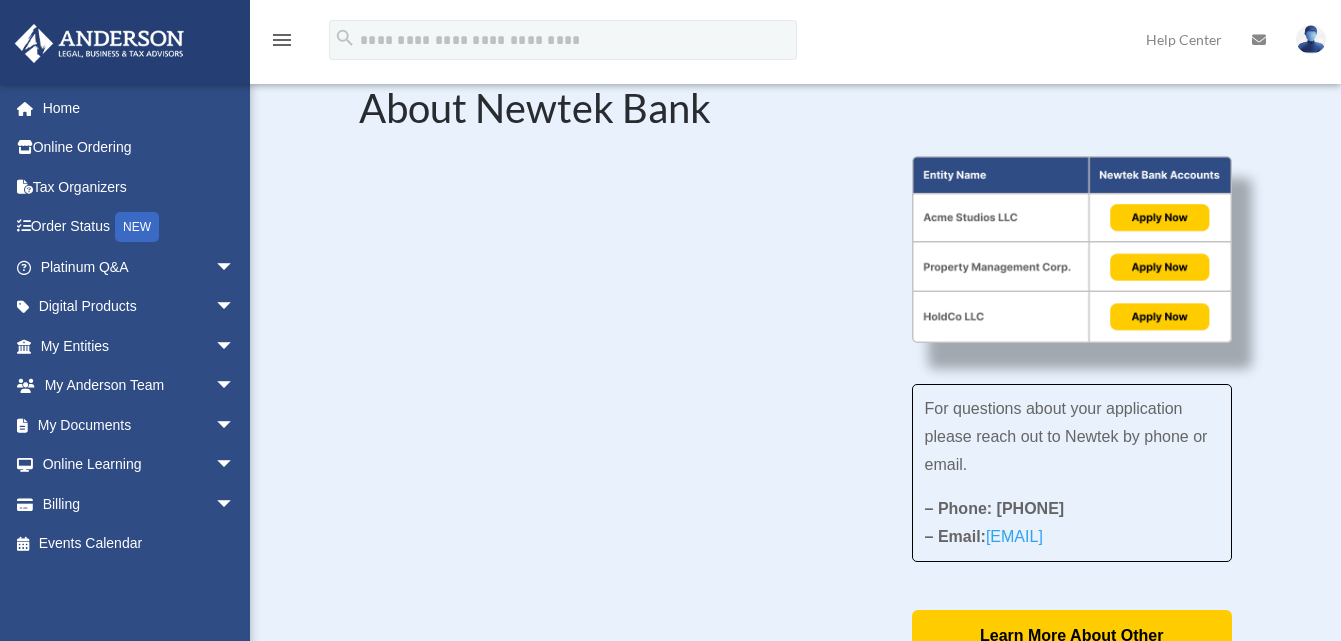 scroll, scrollTop: 0, scrollLeft: 0, axis: both 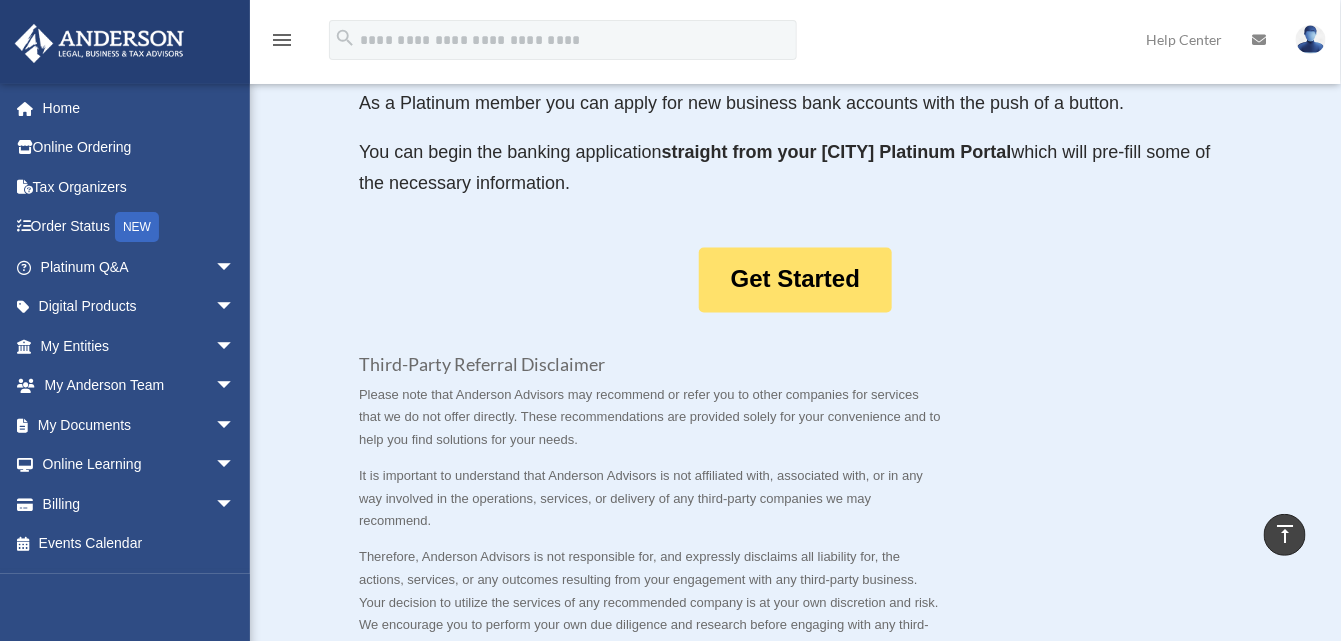 click on "Get Started" at bounding box center (795, 280) 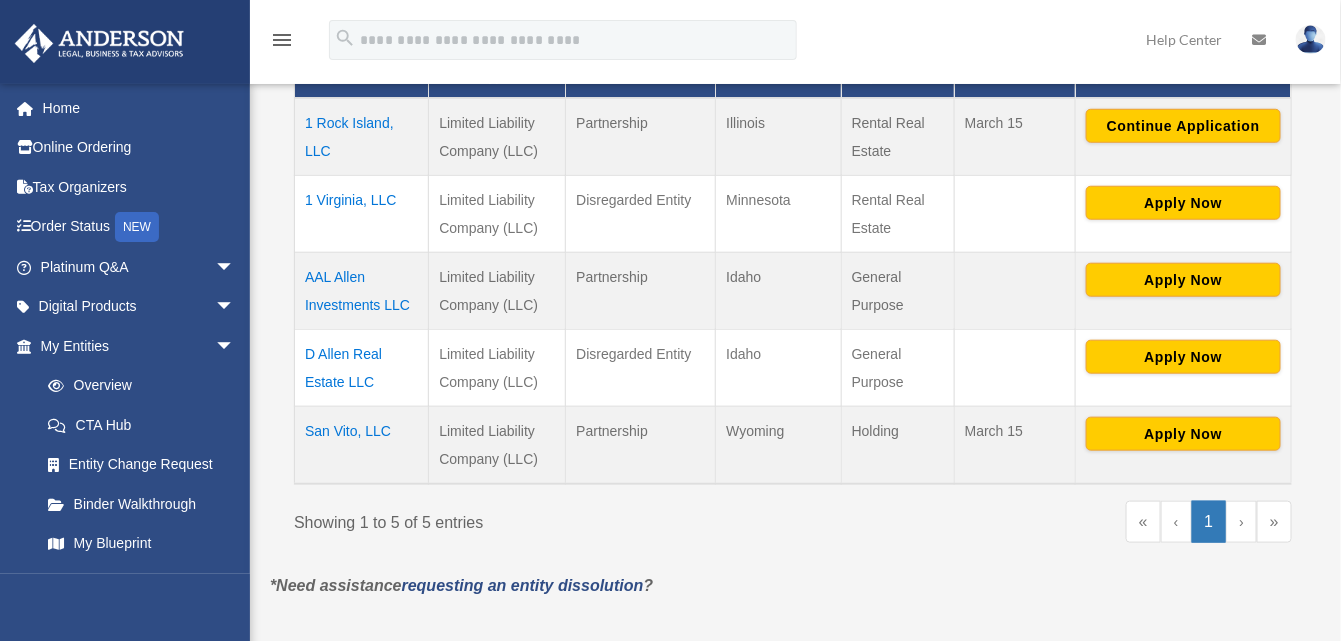 scroll, scrollTop: 500, scrollLeft: 0, axis: vertical 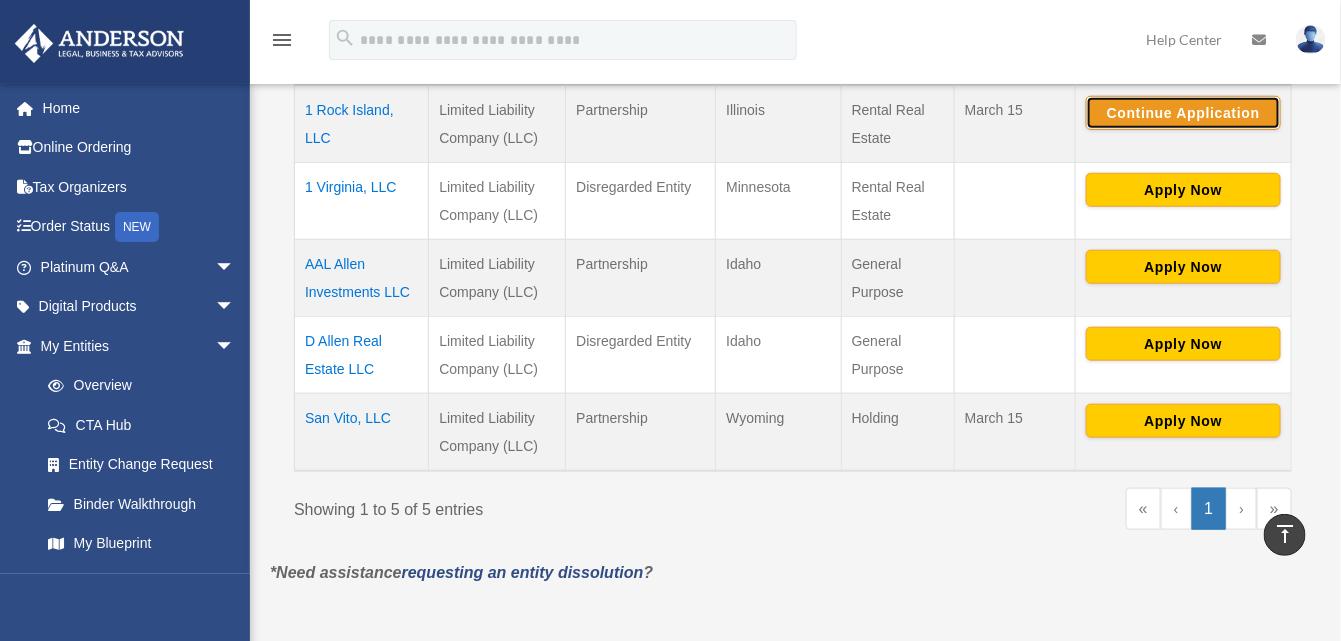 click on "Continue Application" at bounding box center (1183, 113) 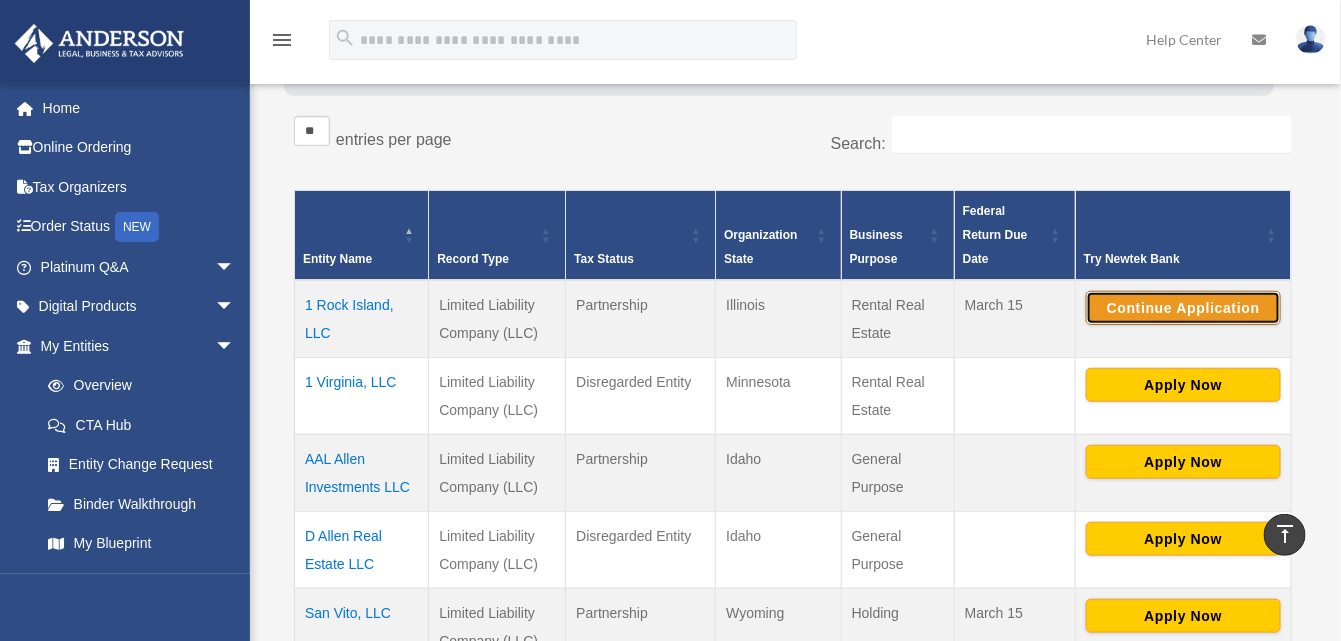 scroll, scrollTop: 300, scrollLeft: 0, axis: vertical 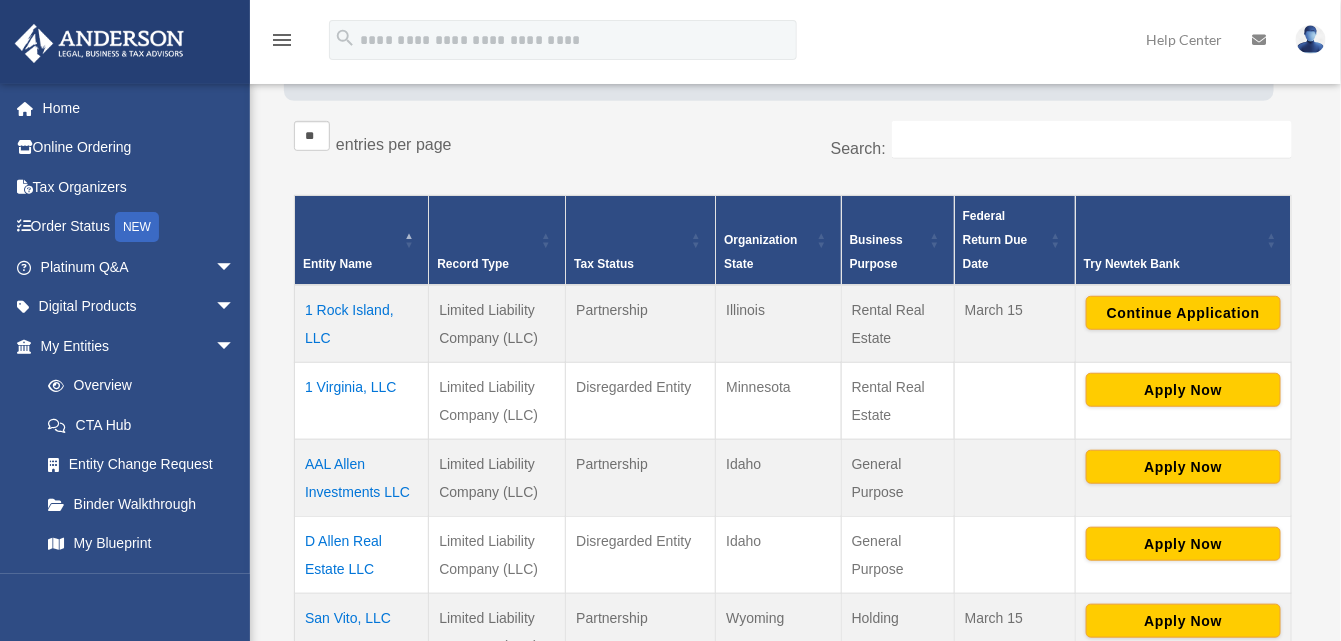 click on "1 Virginia, LLC" at bounding box center (362, 400) 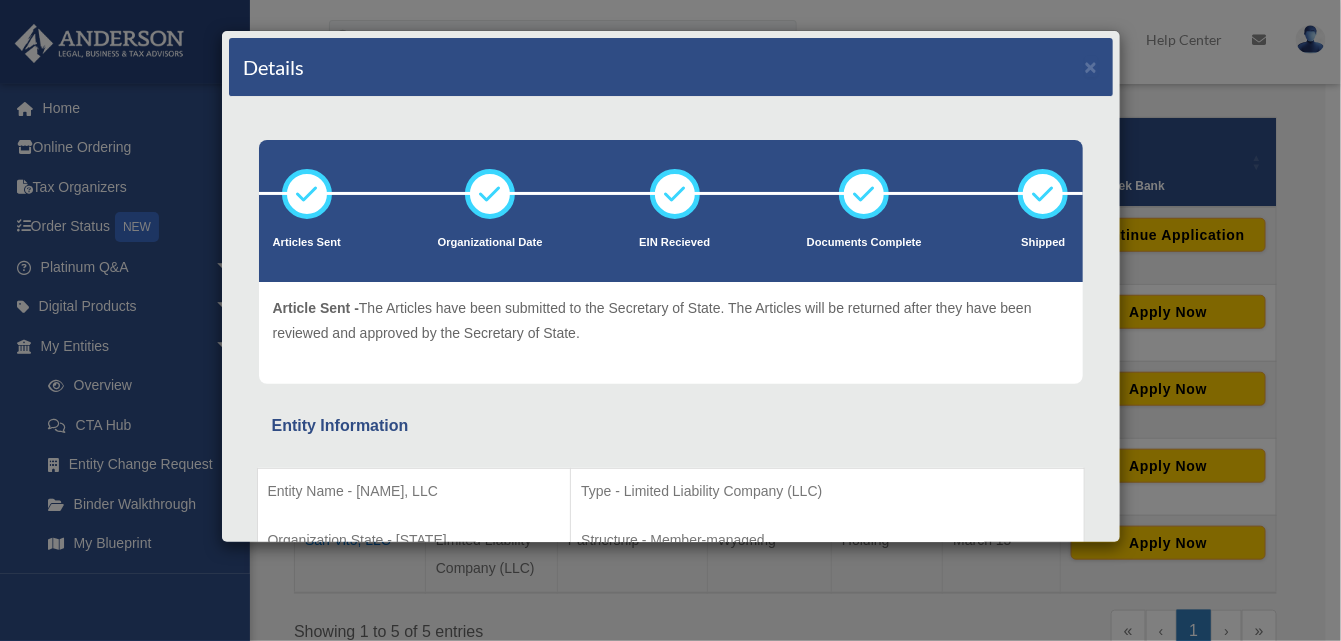 scroll, scrollTop: 400, scrollLeft: 0, axis: vertical 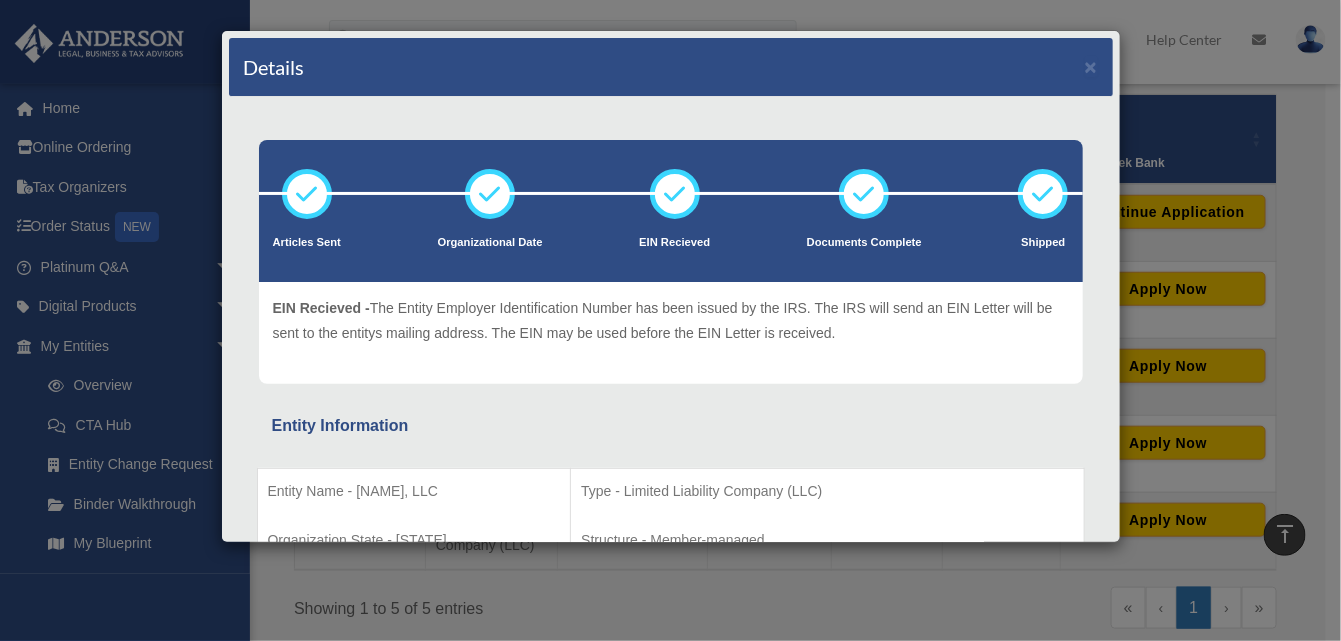 click at bounding box center (675, 194) 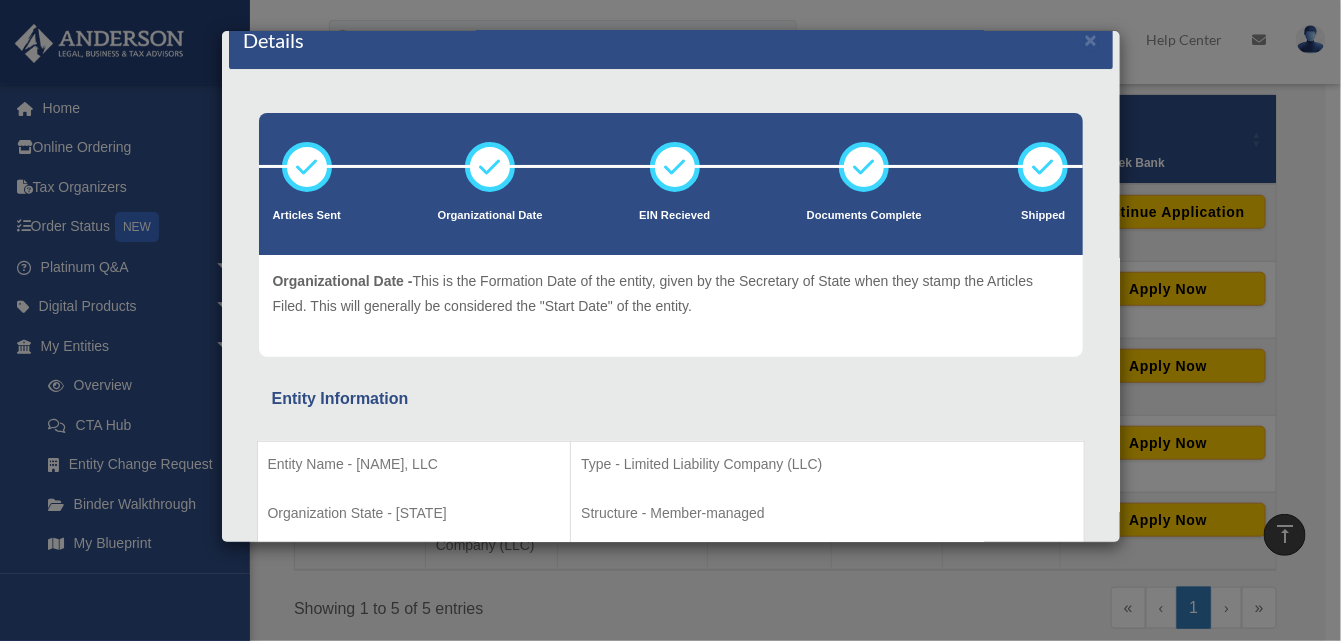 scroll, scrollTop: 200, scrollLeft: 0, axis: vertical 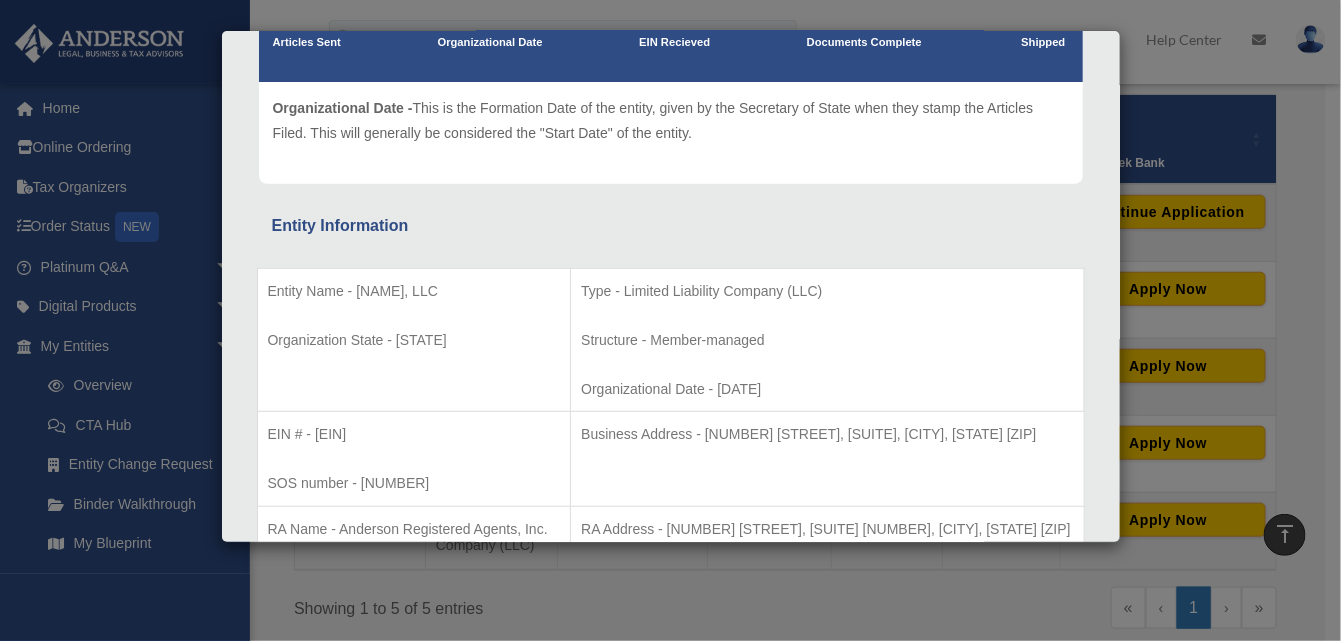 drag, startPoint x: 355, startPoint y: 290, endPoint x: 500, endPoint y: 301, distance: 145.41664 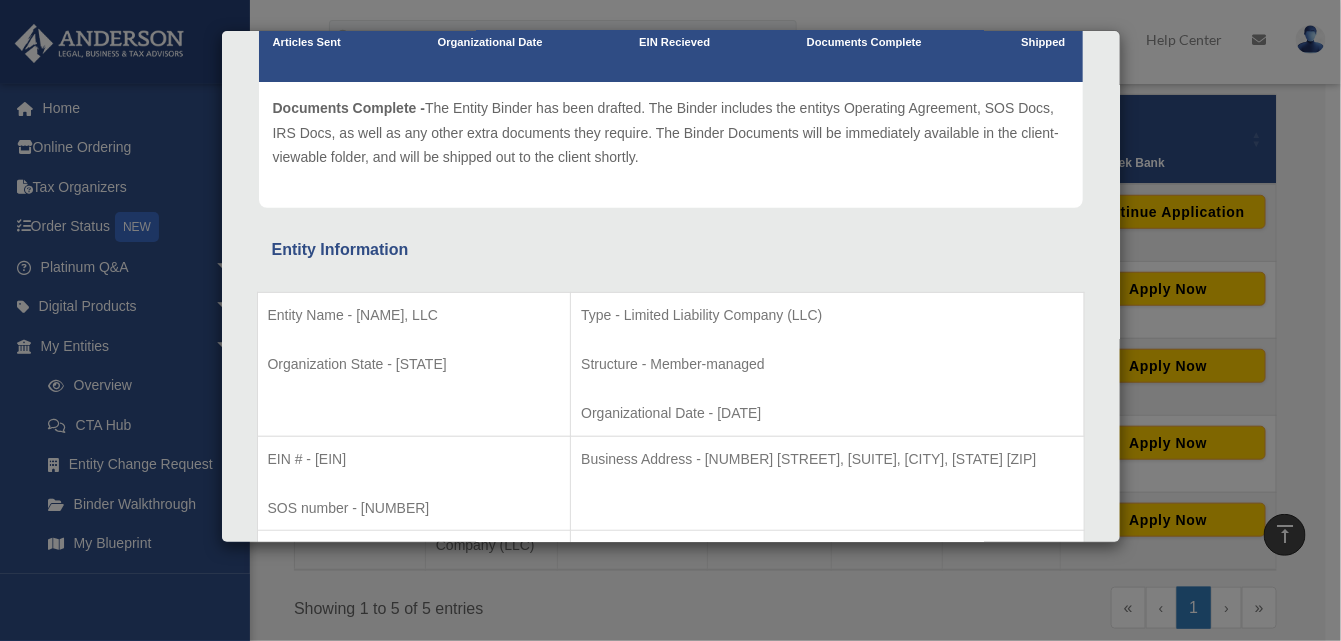 scroll, scrollTop: 300, scrollLeft: 0, axis: vertical 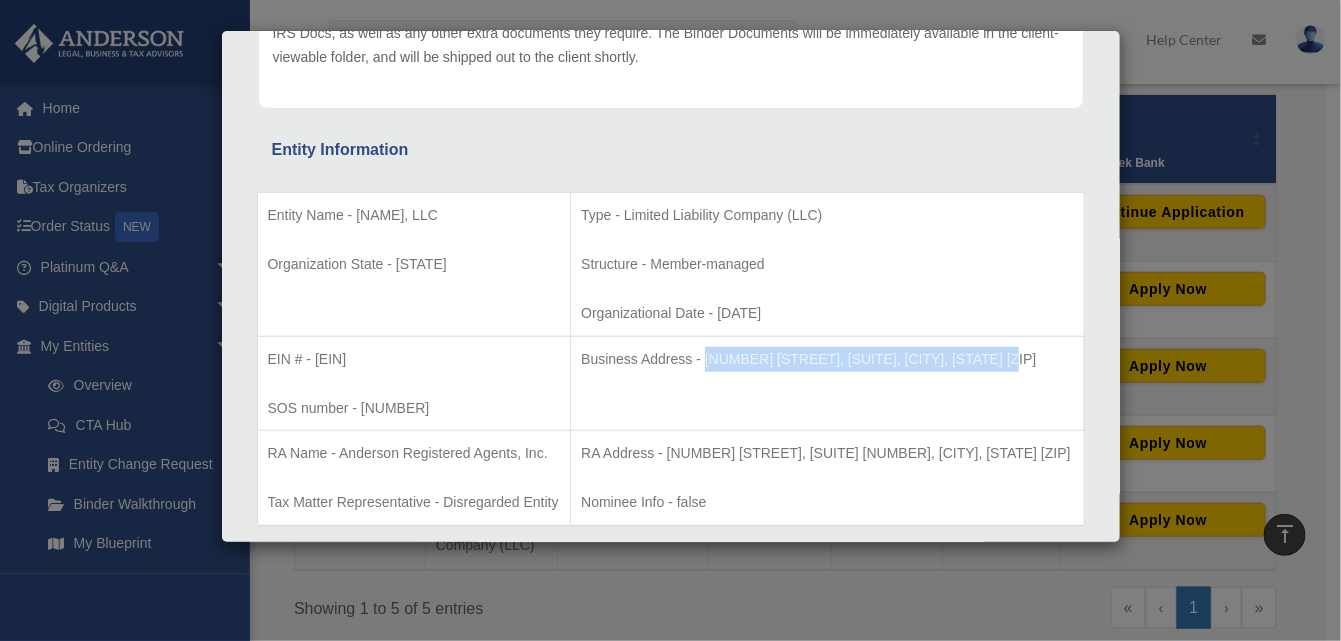 drag, startPoint x: 720, startPoint y: 358, endPoint x: 1050, endPoint y: 360, distance: 330.00607 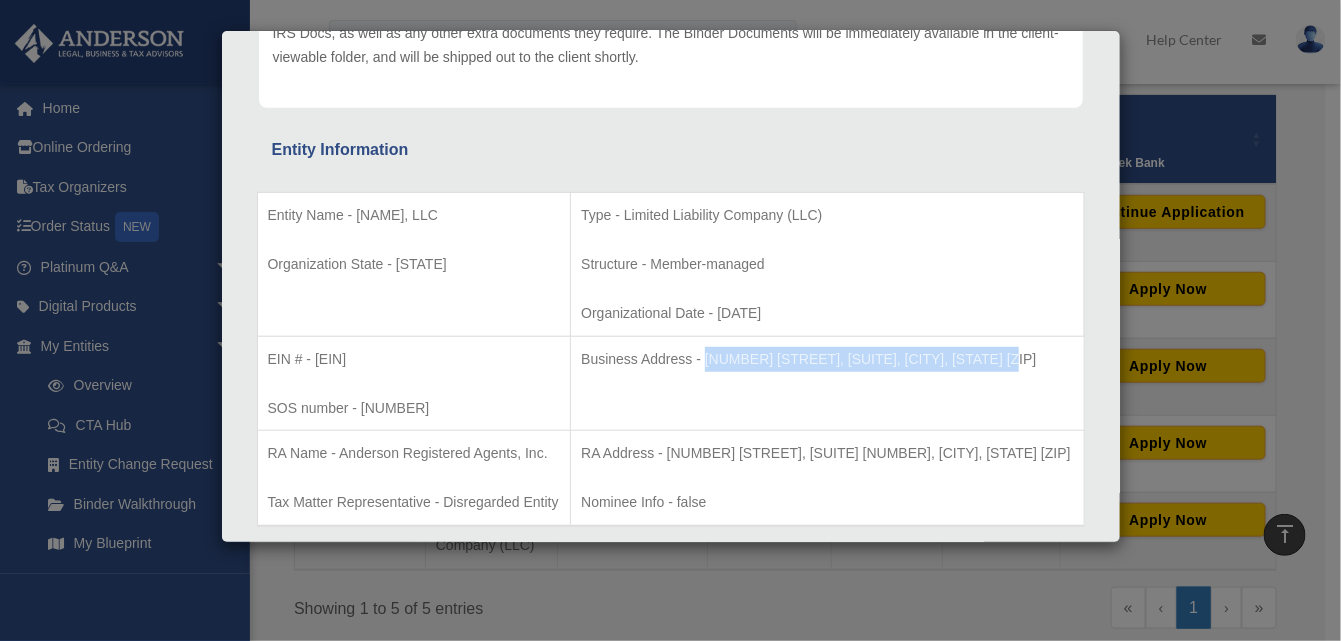 scroll, scrollTop: 400, scrollLeft: 0, axis: vertical 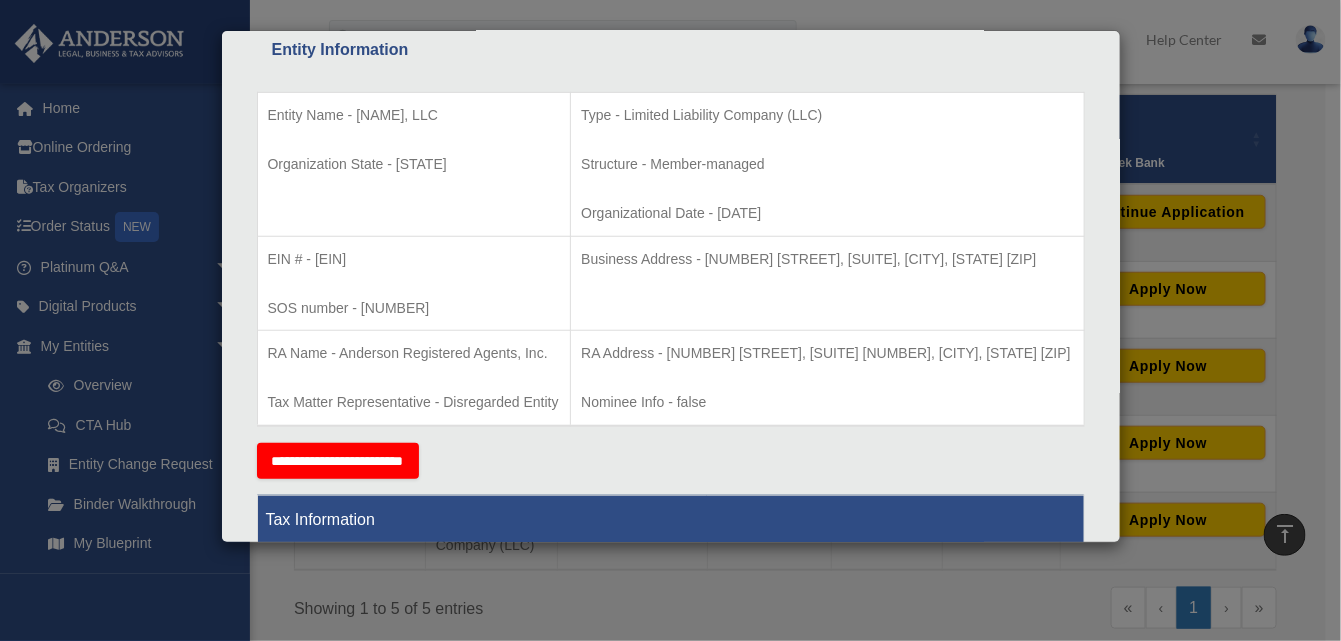 click on "Details
×
Articles Sent
Organizational Date" at bounding box center (670, 320) 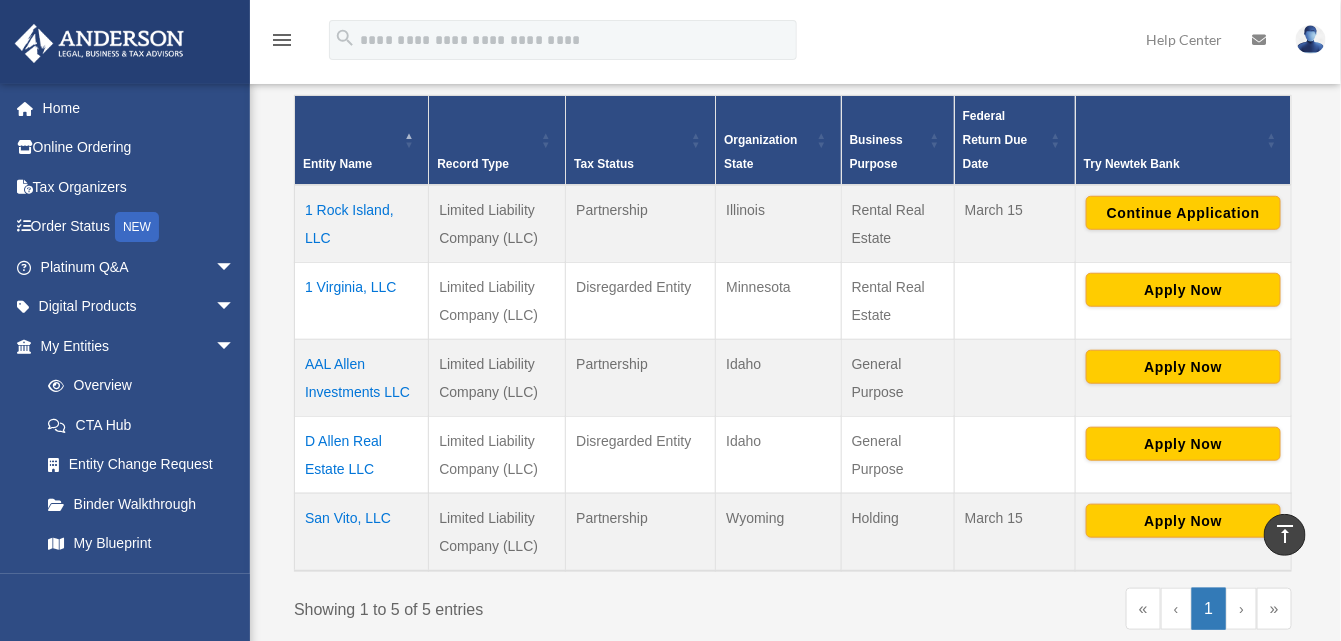 click on "San Vito, LLC" at bounding box center (362, 532) 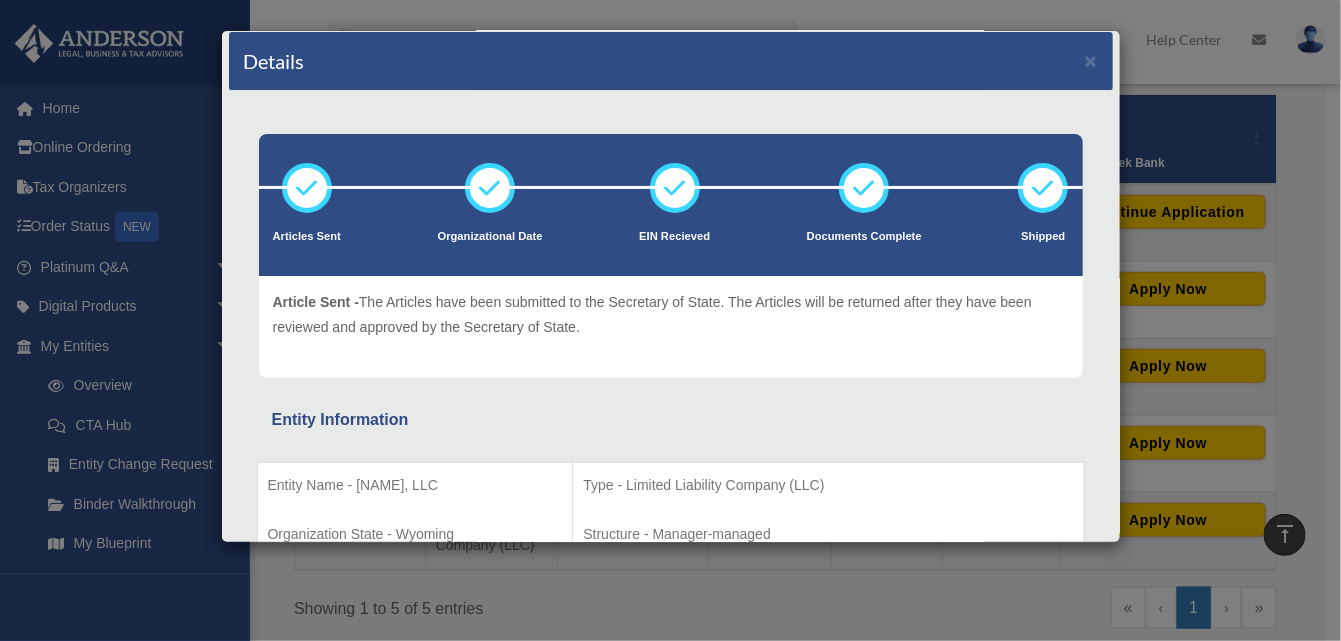 scroll, scrollTop: 0, scrollLeft: 0, axis: both 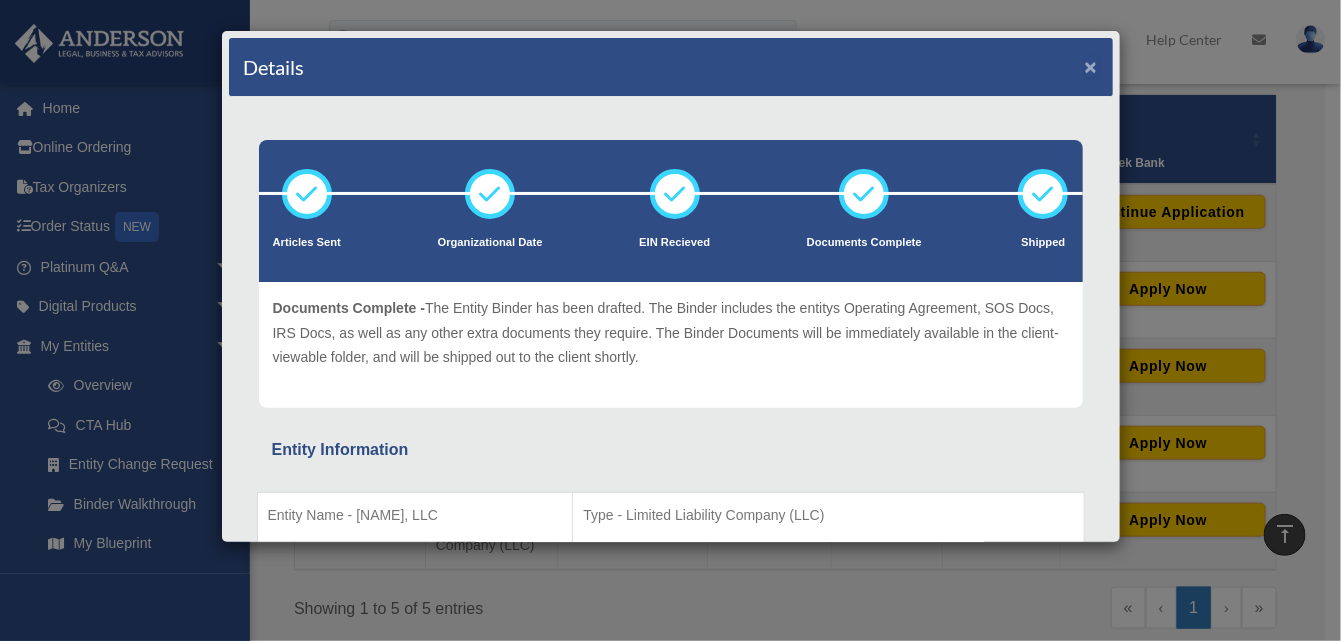 click on "×" at bounding box center [1091, 66] 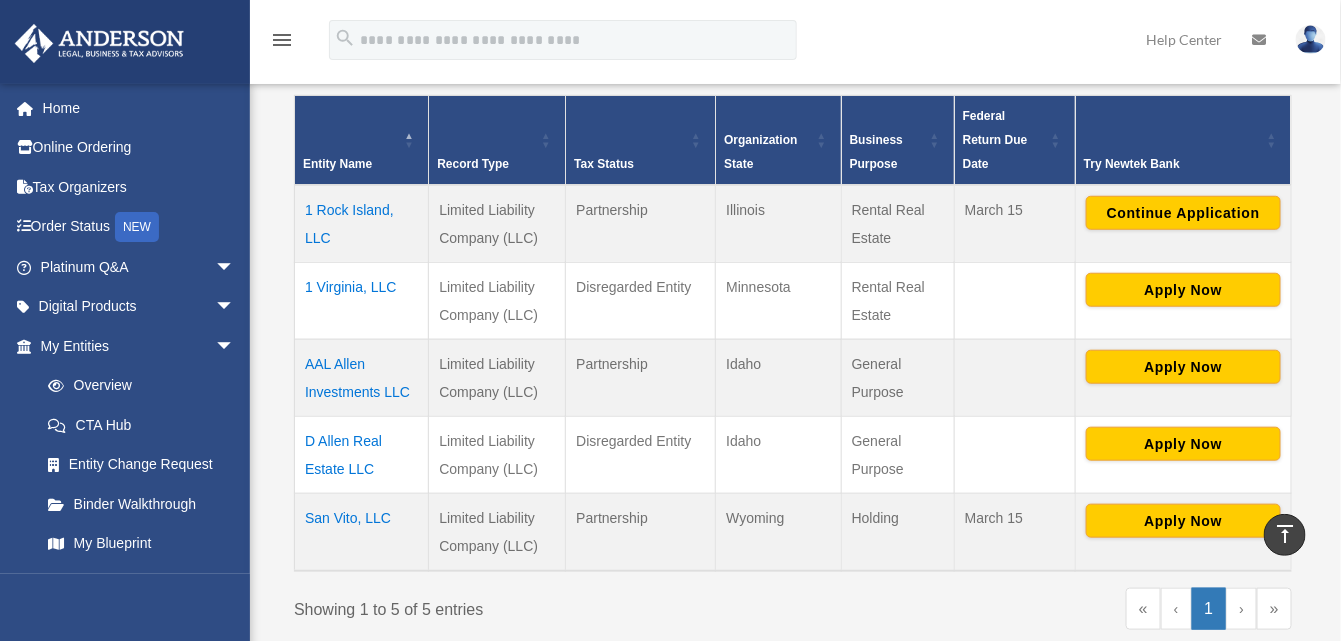 click on "AAL Allen Investments LLC" at bounding box center [362, 377] 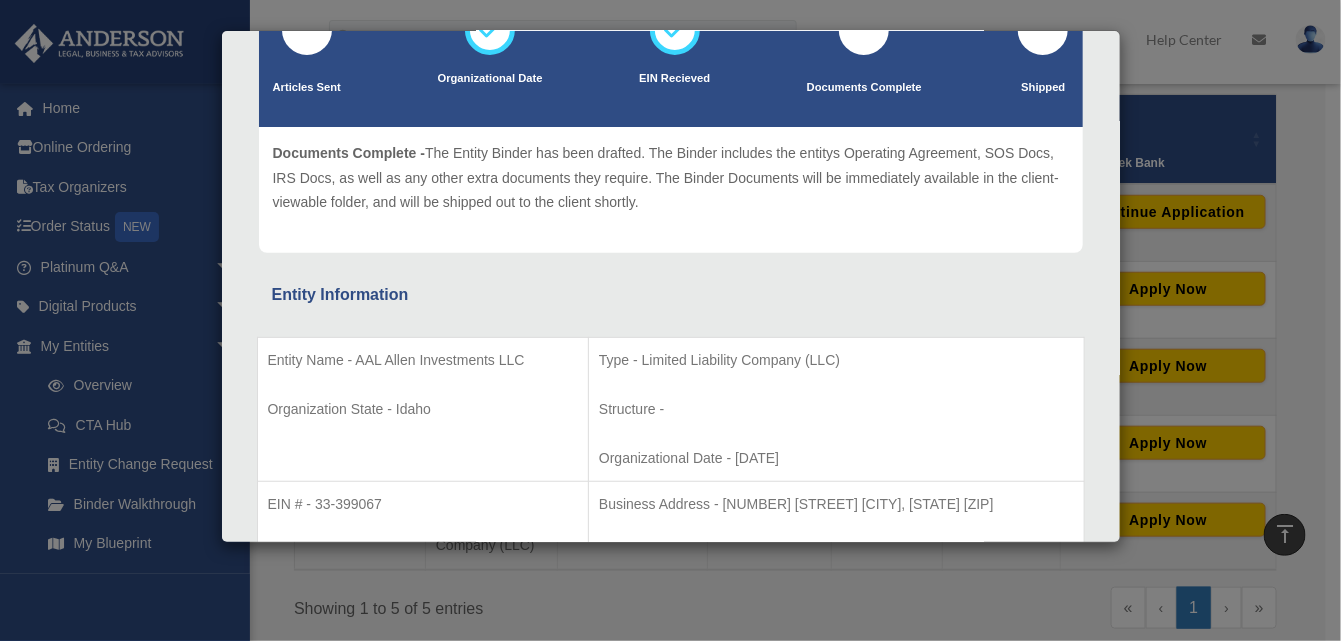 scroll, scrollTop: 0, scrollLeft: 0, axis: both 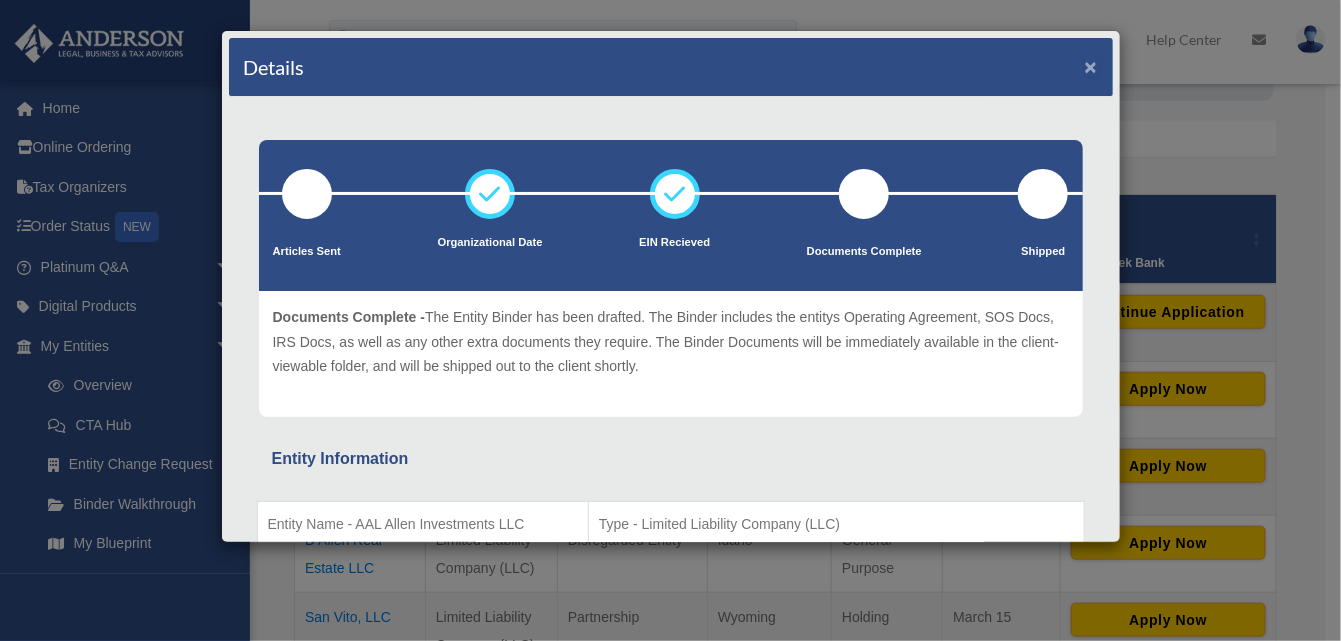 click on "×" at bounding box center [1091, 66] 